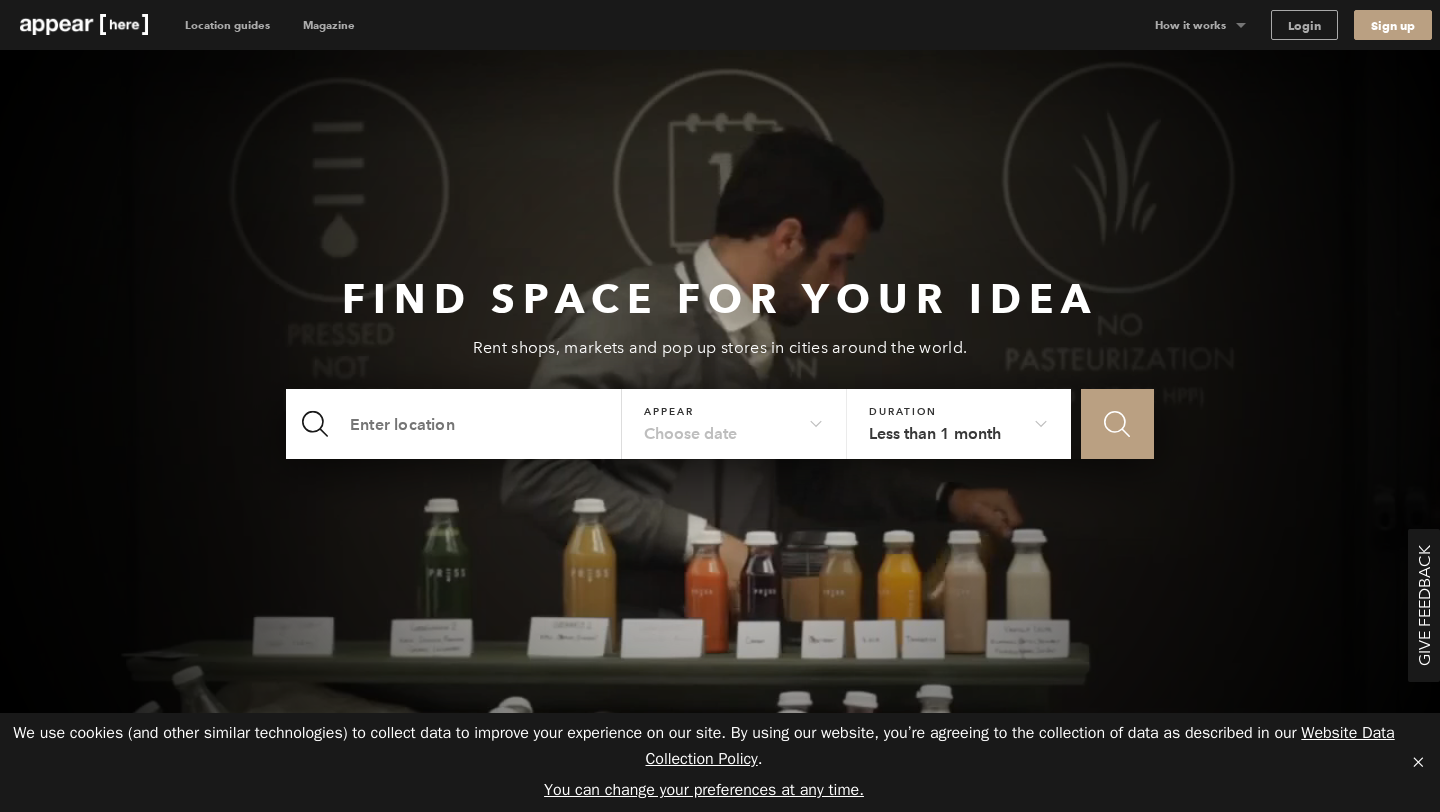 scroll, scrollTop: 0, scrollLeft: 0, axis: both 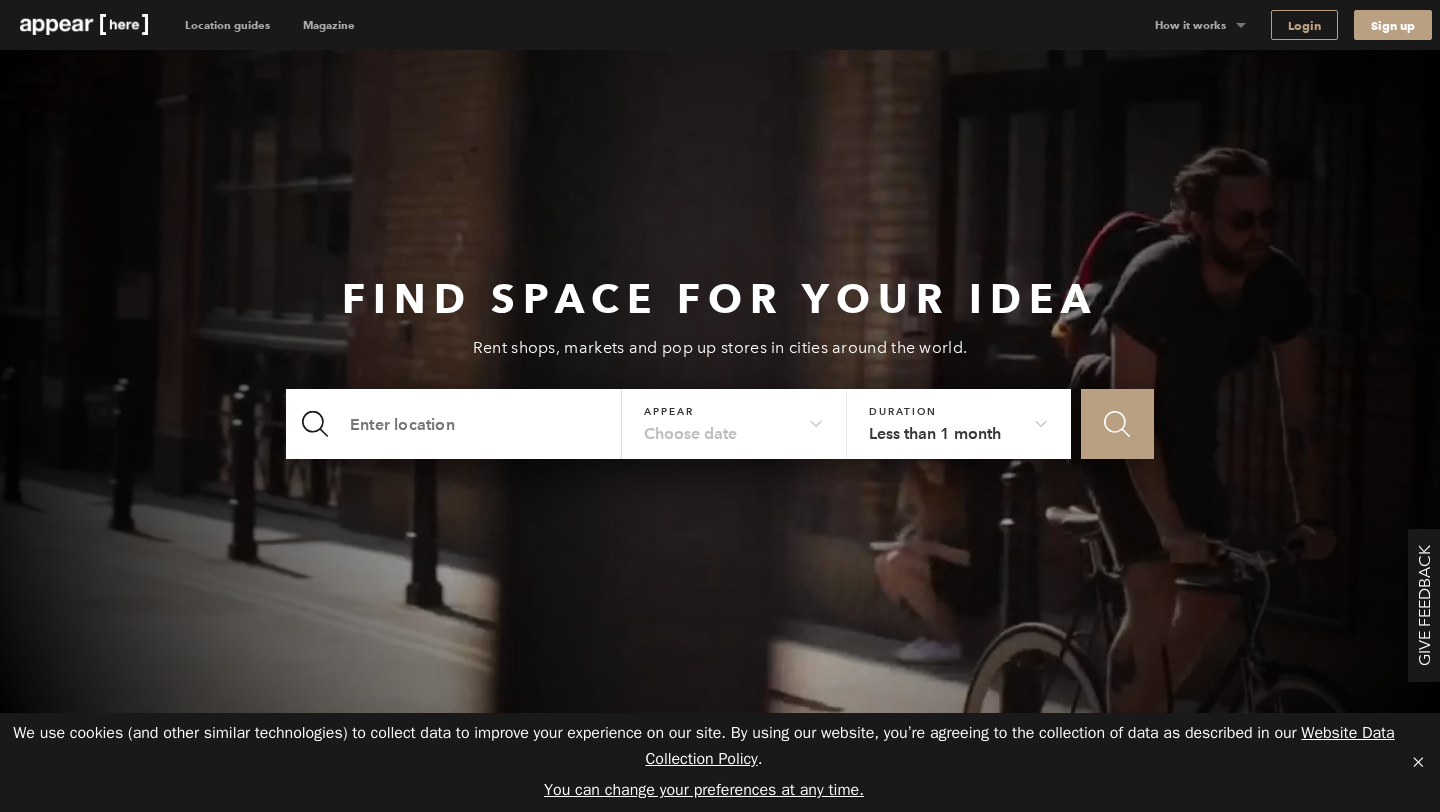 click on "Login" at bounding box center [1304, 25] 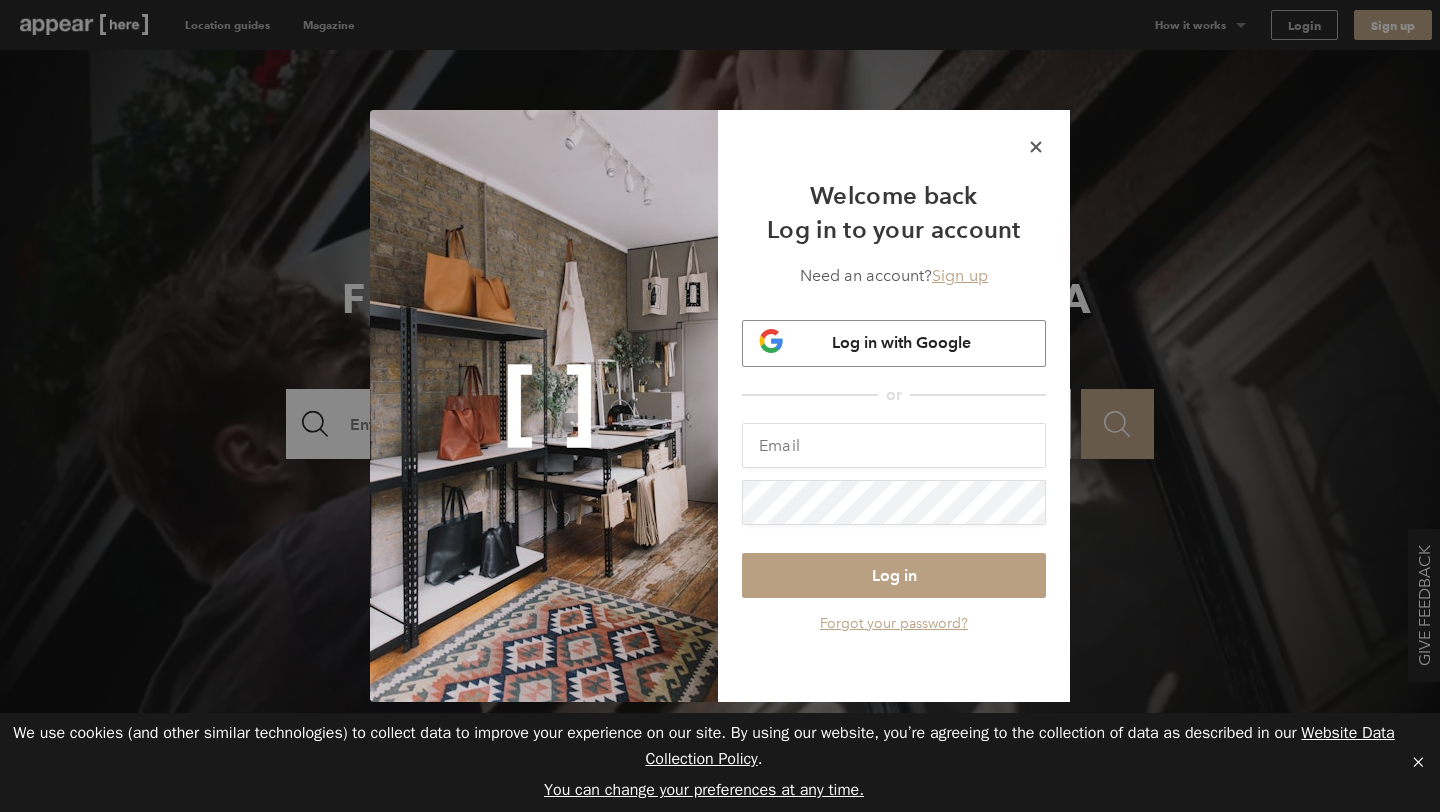 click on "qHKR/I9hxGkrL0HlKPlrakMLWx4JOrULV/Qx4ci5bfB8bCtKev8hAnDvUHVVCZgCio9l138Zq2SS1lXdKUWsqA== /?utm_source=google&utm_medium=cpc&utm_campaign=&utm_term=appear%20here&gad_source=1&gad_campaignid=19699705667&gbraid=0AAAAADtDOUPRZch6YRqbkpdEzcgGeiVG0&gclid=CjwKCAjw4K3DBhBqEiwAYtG_9J2Tkg47lKh5Rjl6NCBaA8MPibY-_JbwQ3R45UMSWDaenW4ikI1jxBoCK4MQAvD_BwE Log in Forgot your password?" at bounding box center (894, 529) 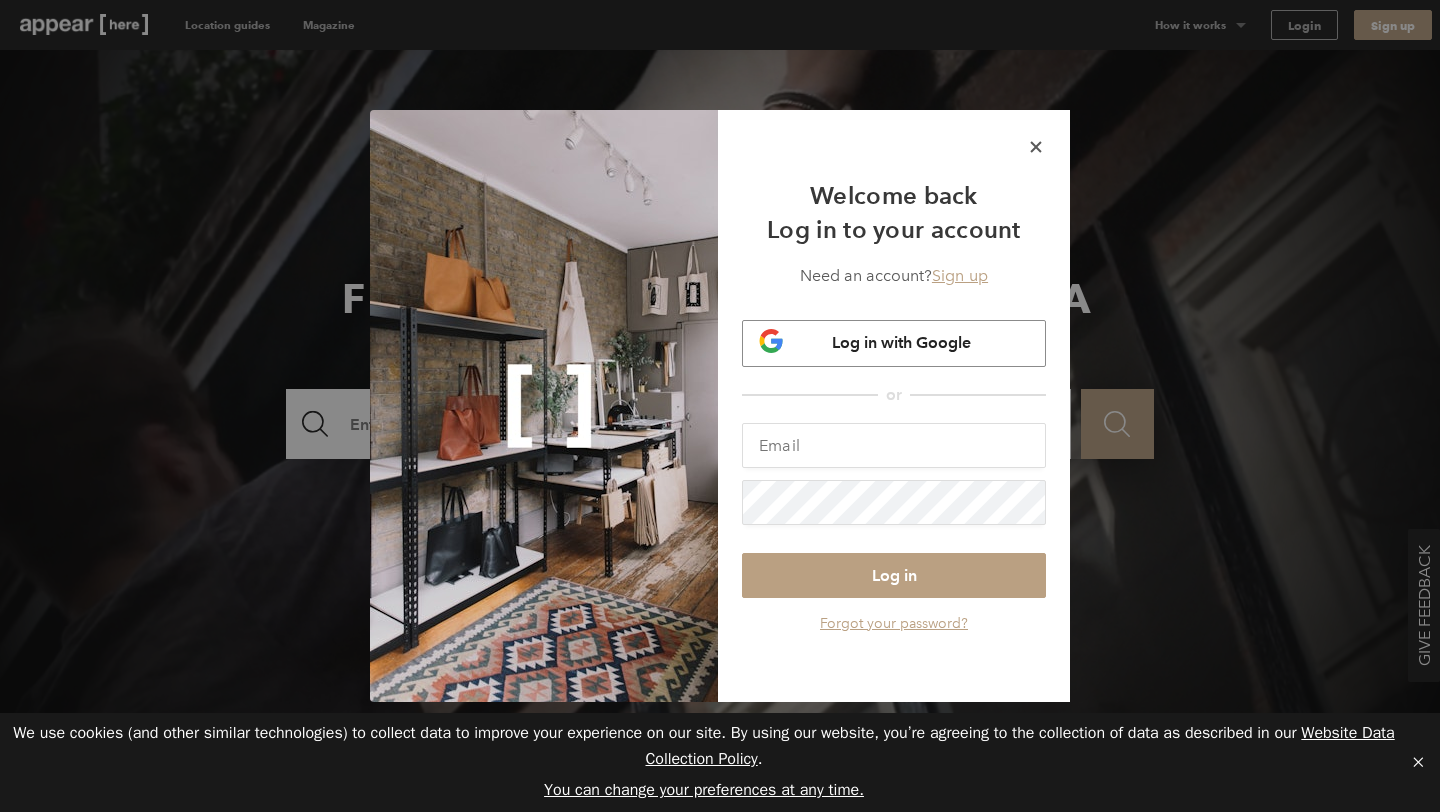 click on ".cls-1{fill:#010101;fill-rule:evenodd;} Welcome back Log in to your account Need an account?  Sign up Log in with Google or qHKR/I9hxGkrL0HlKPlrakMLWx4JOrULV/Qx4ci5bfB8bCtKev8hAnDvUHVVCZgCio9l138Zq2SS1lXdKUWsqA== /?utm_source=google&utm_medium=cpc&utm_campaign=&utm_term=appear%20here&gad_source=1&gad_campaignid=19699705667&gbraid=0AAAAADtDOUPRZch6YRqbkpdEzcgGeiVG0&gclid=CjwKCAjw4K3DBhBqEiwAYtG_9J2Tkg47lKh5Rjl6NCBaA8MPibY-_JbwQ3R45UMSWDaenW4ikI1jxBoCK4MQAvD_BwE Log in Forgot your password?" at bounding box center (894, 404) 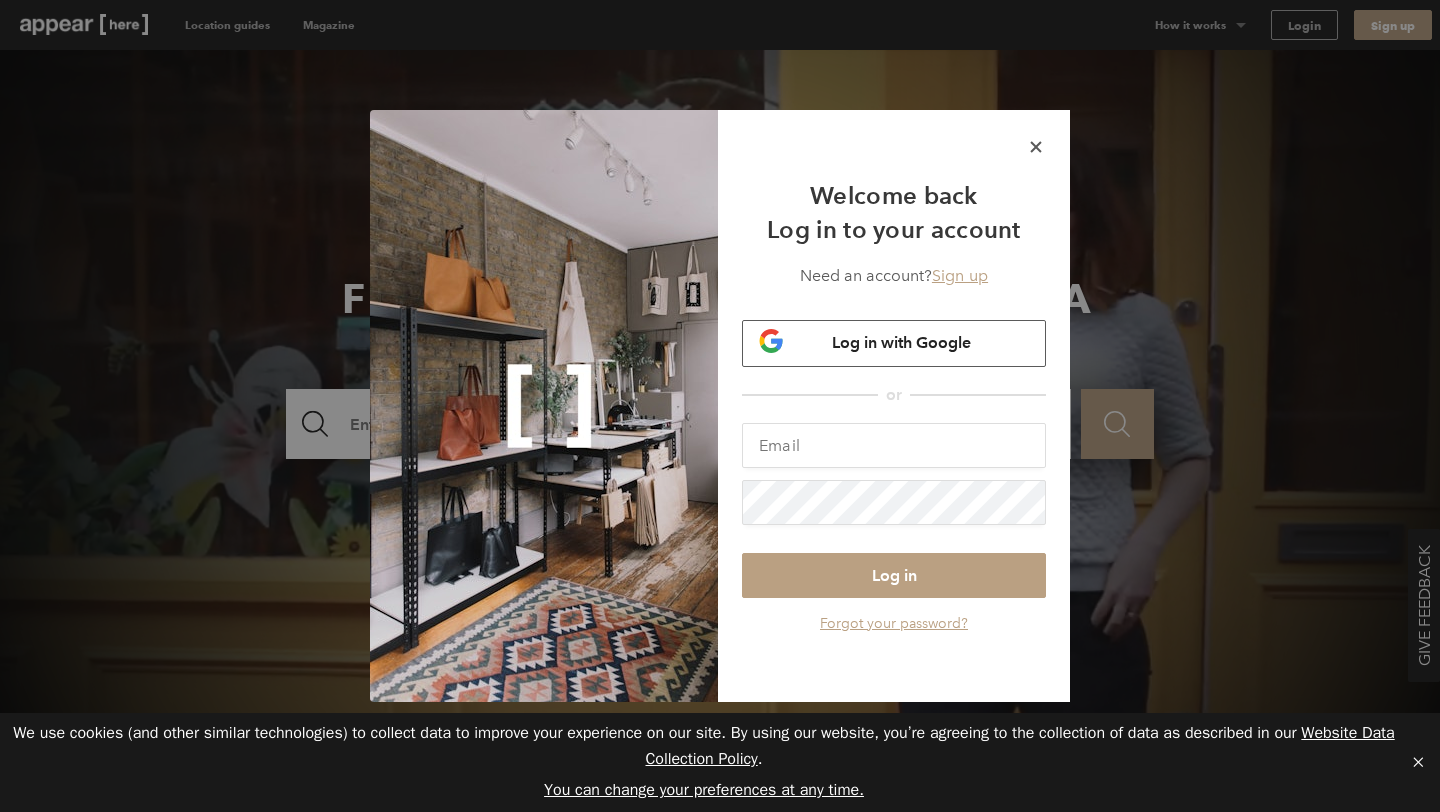 click on "Log in with Google" at bounding box center (901, 342) 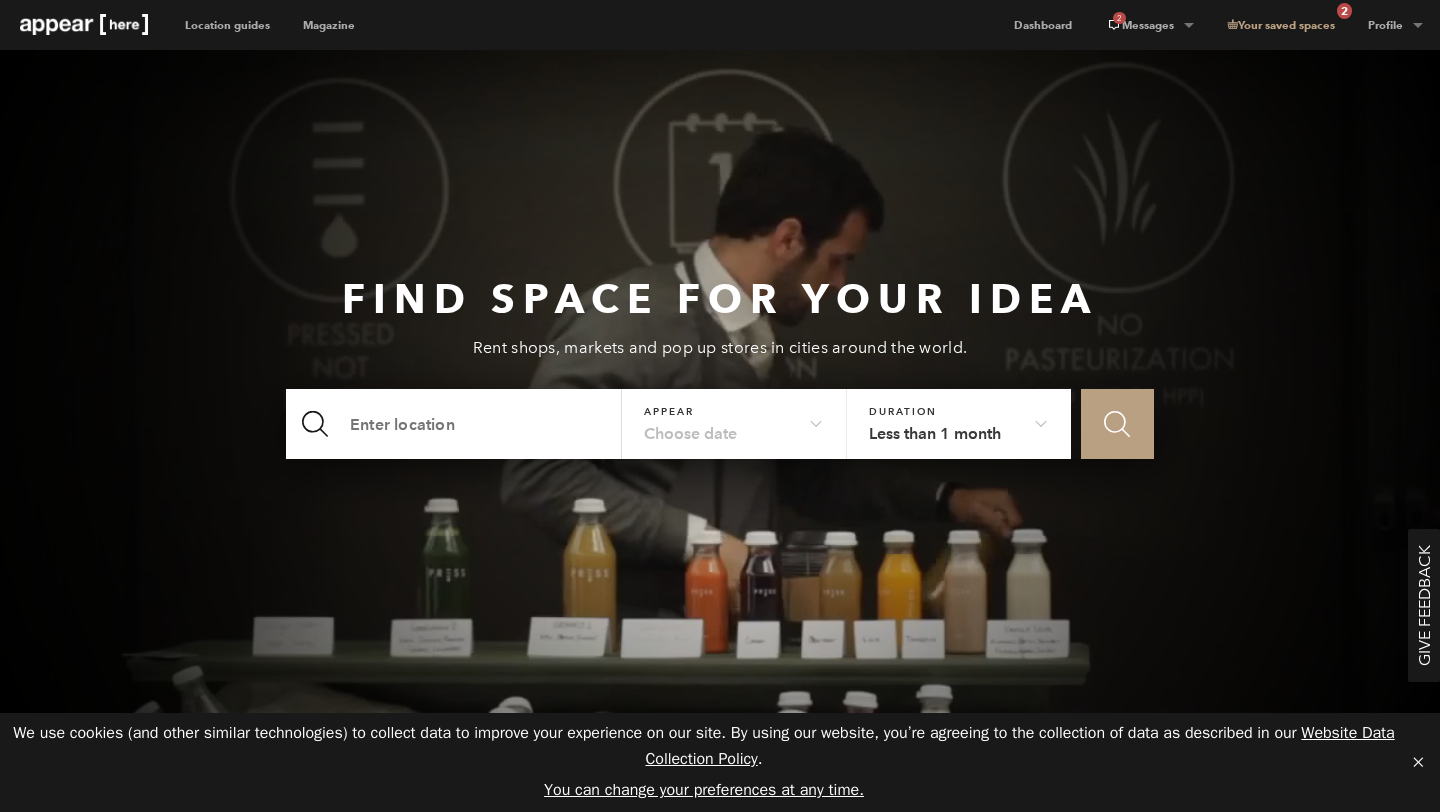 scroll, scrollTop: 0, scrollLeft: 0, axis: both 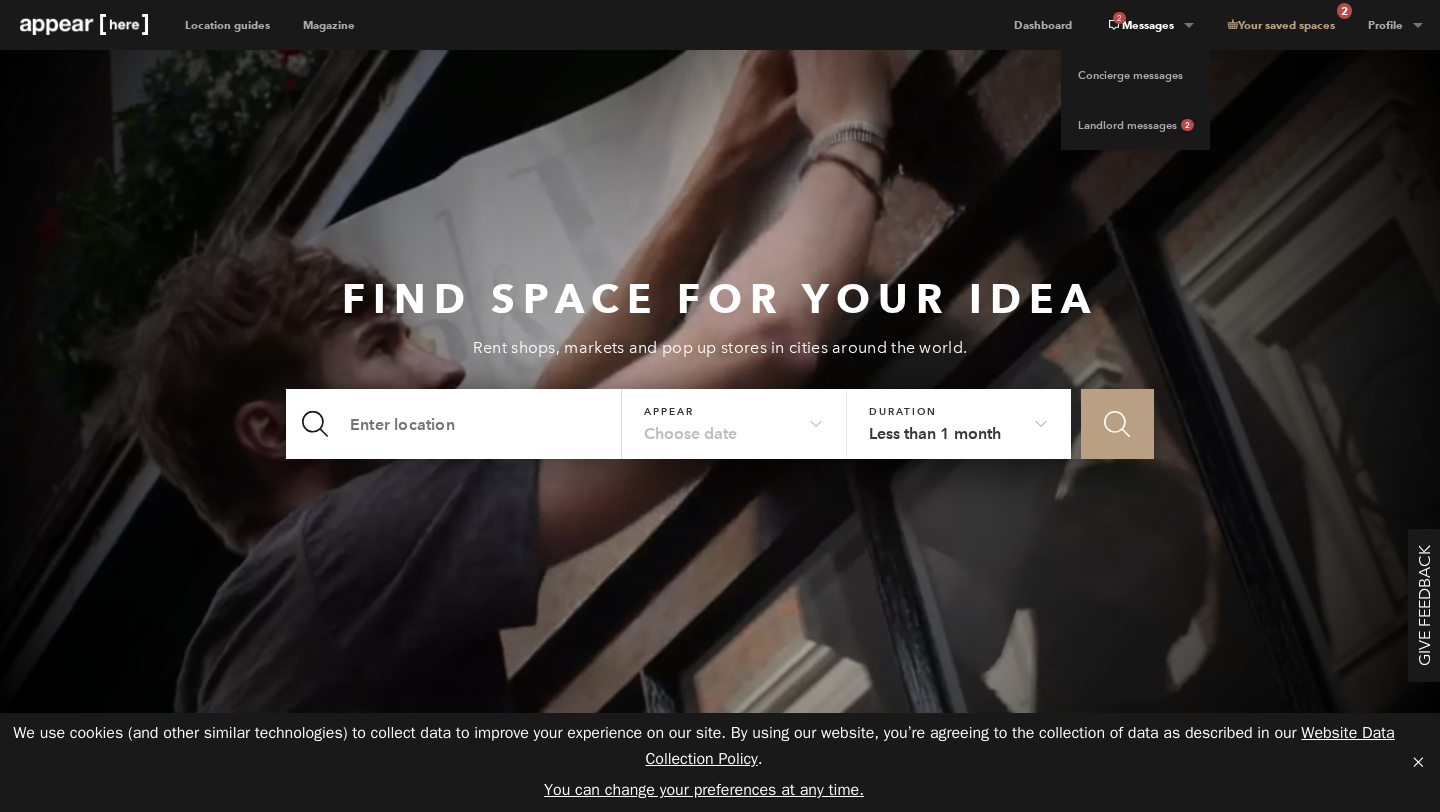 click on "2
Messages" at bounding box center [1149, 25] 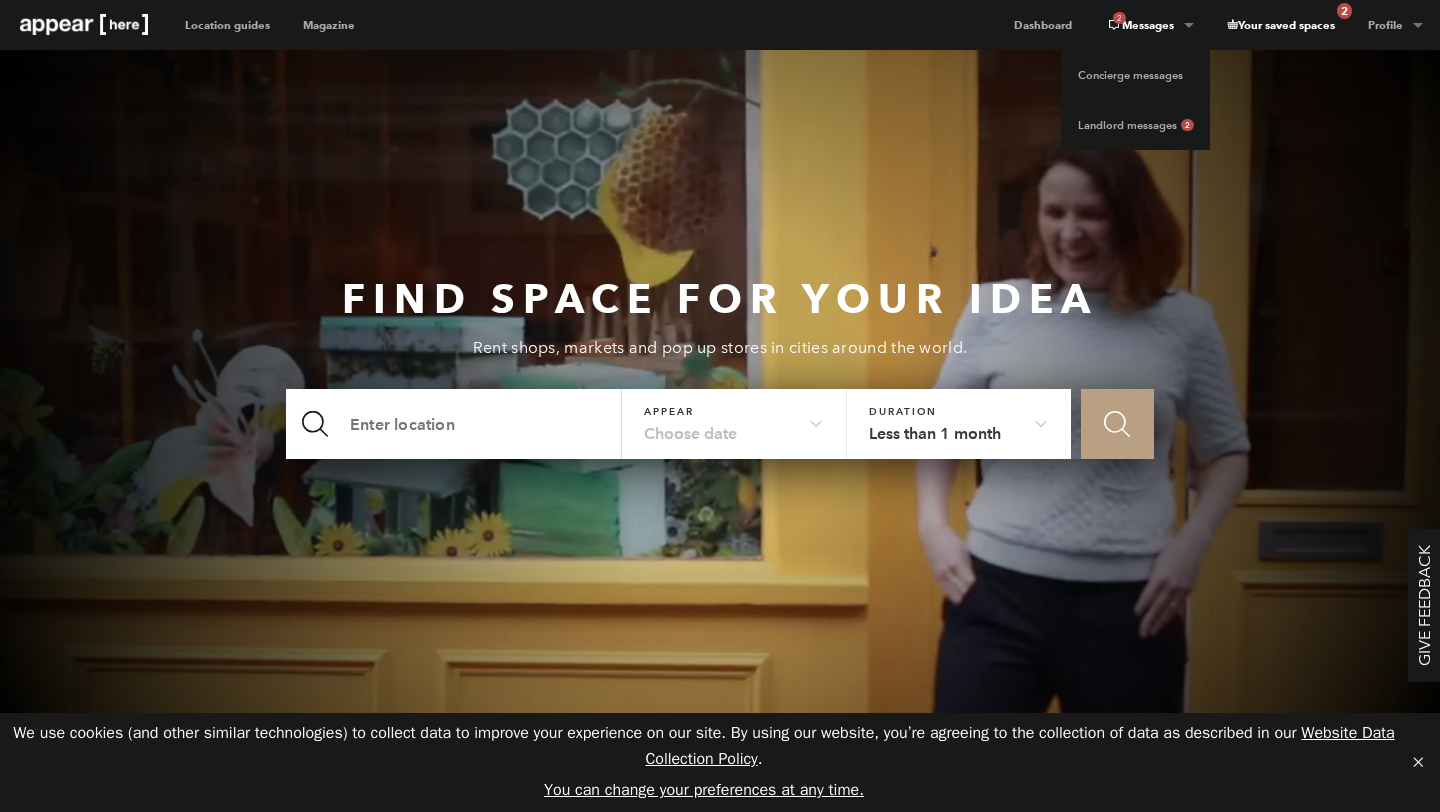 click on "Your saved spaces
2" at bounding box center [1280, 25] 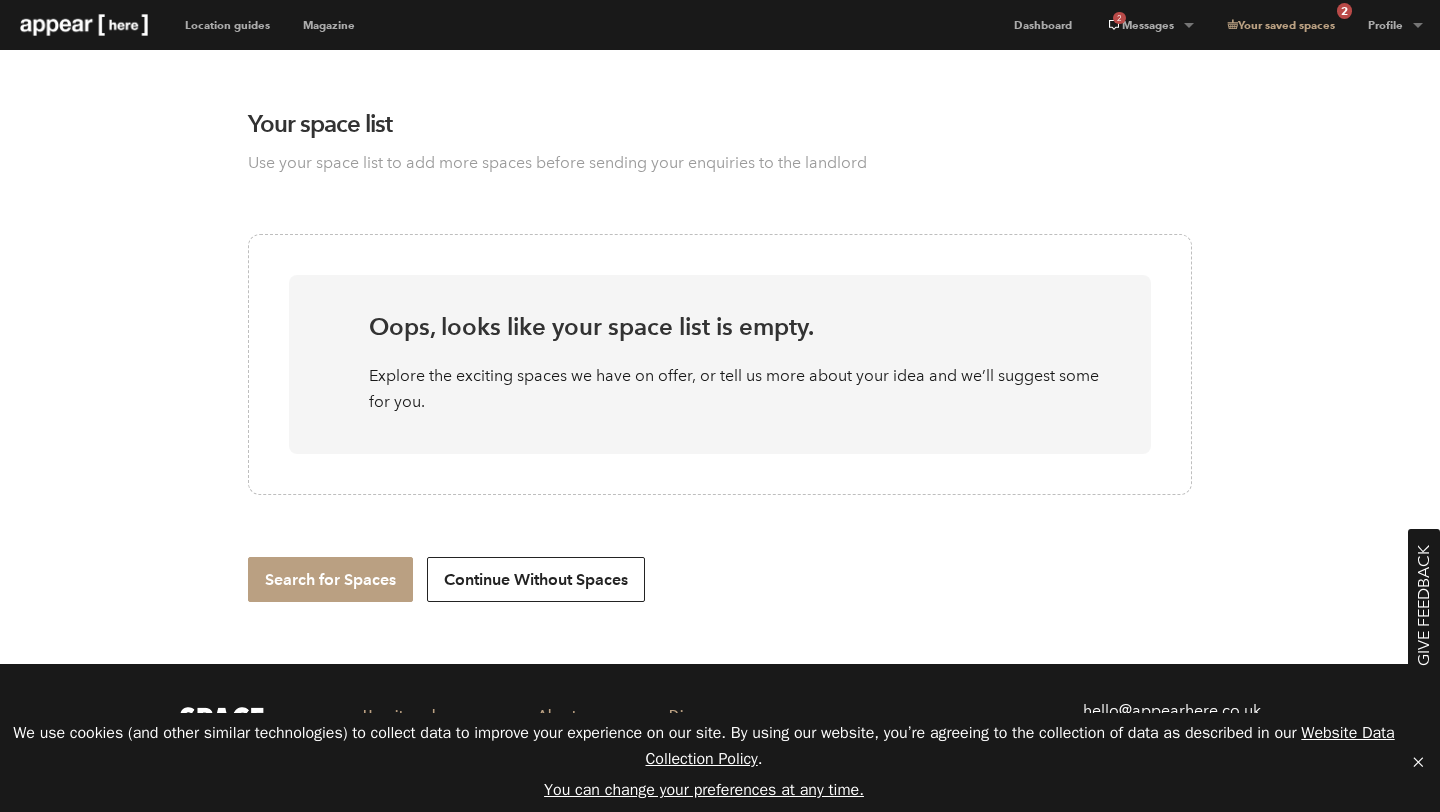 scroll, scrollTop: 0, scrollLeft: 0, axis: both 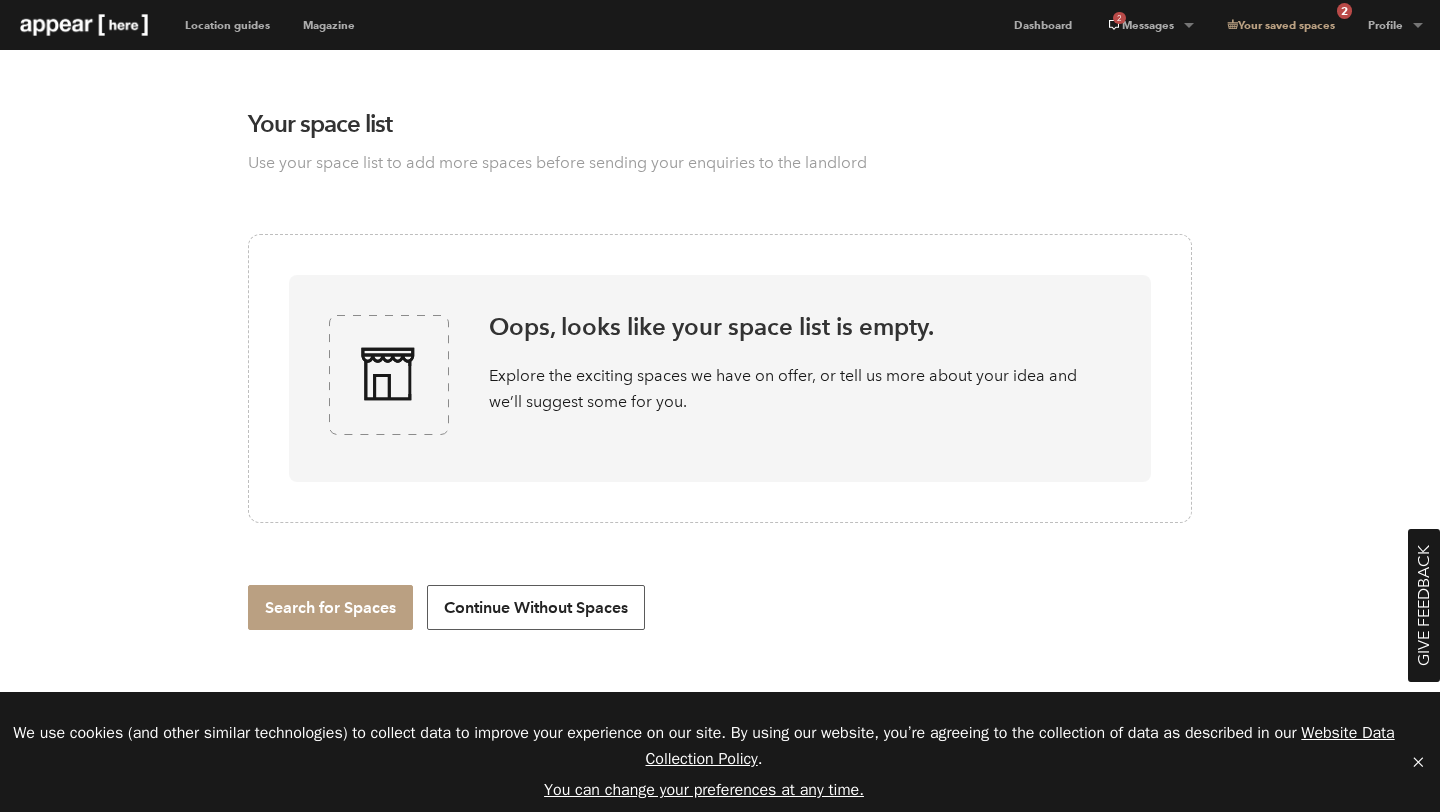 click on "Continue Without Spaces" at bounding box center [536, 607] 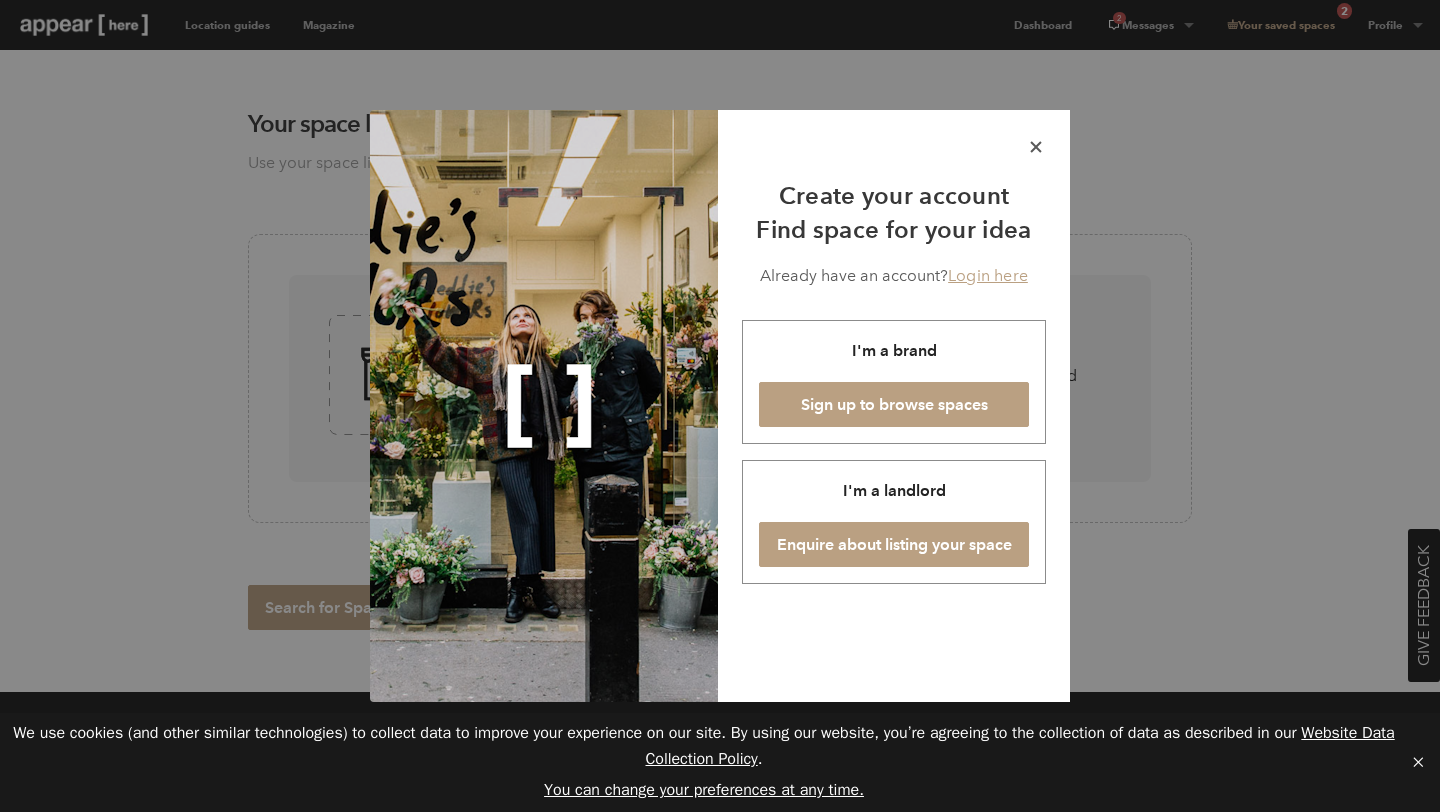 click on "icon-x" at bounding box center (1036, 147) 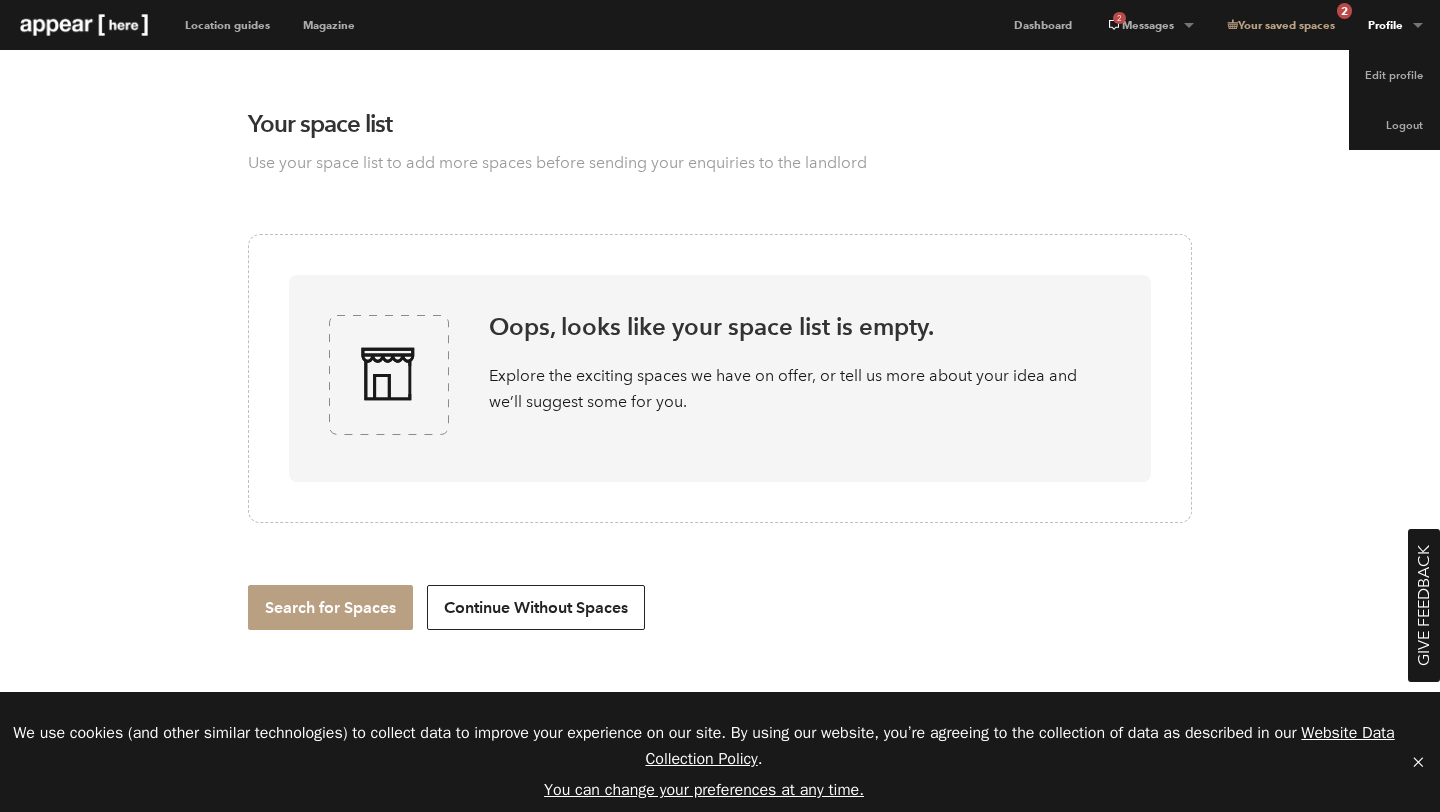 click on "Profile" at bounding box center [1149, 25] 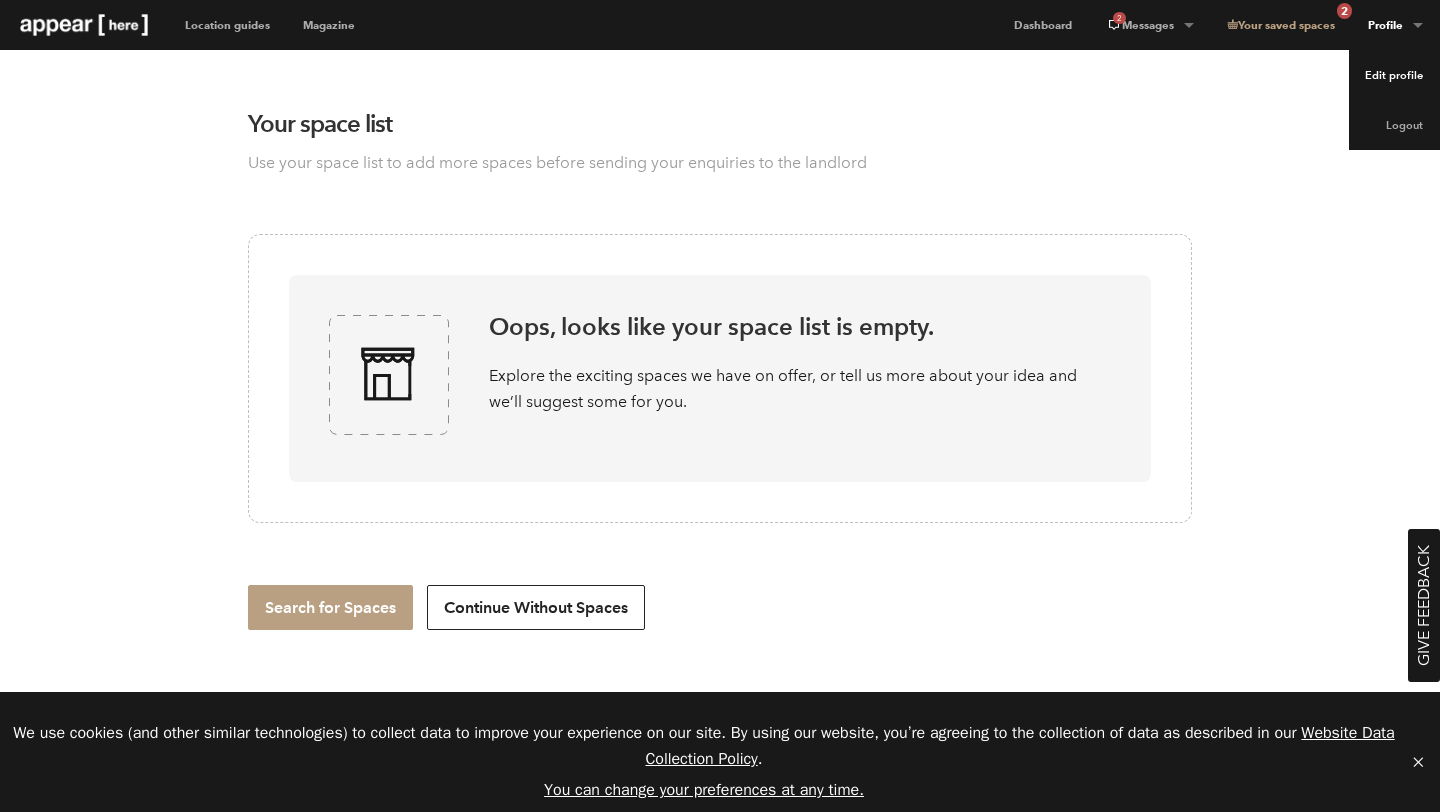 click on "Edit profile" at bounding box center (1394, 75) 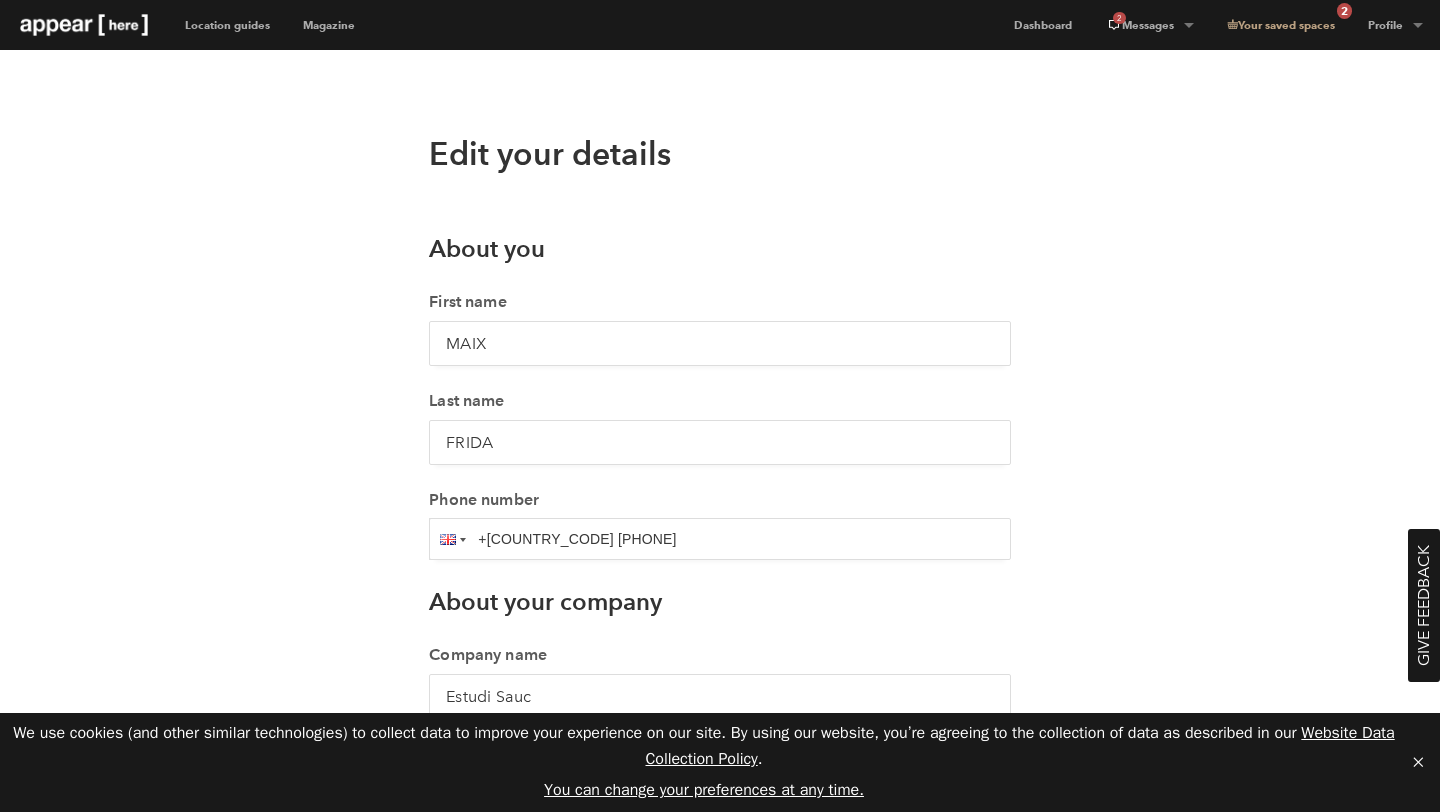 scroll, scrollTop: 0, scrollLeft: 0, axis: both 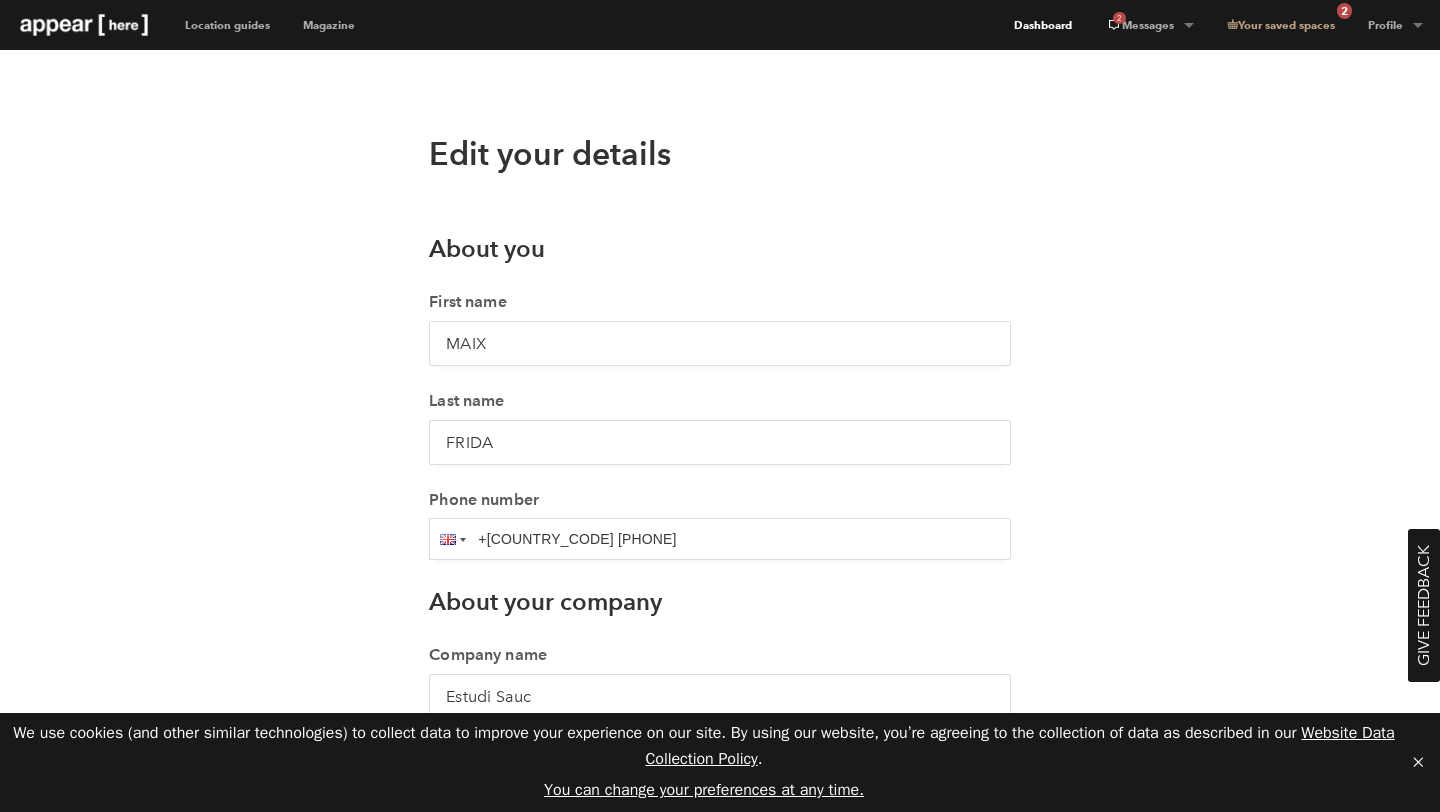 click on "Dashboard" at bounding box center (1043, 25) 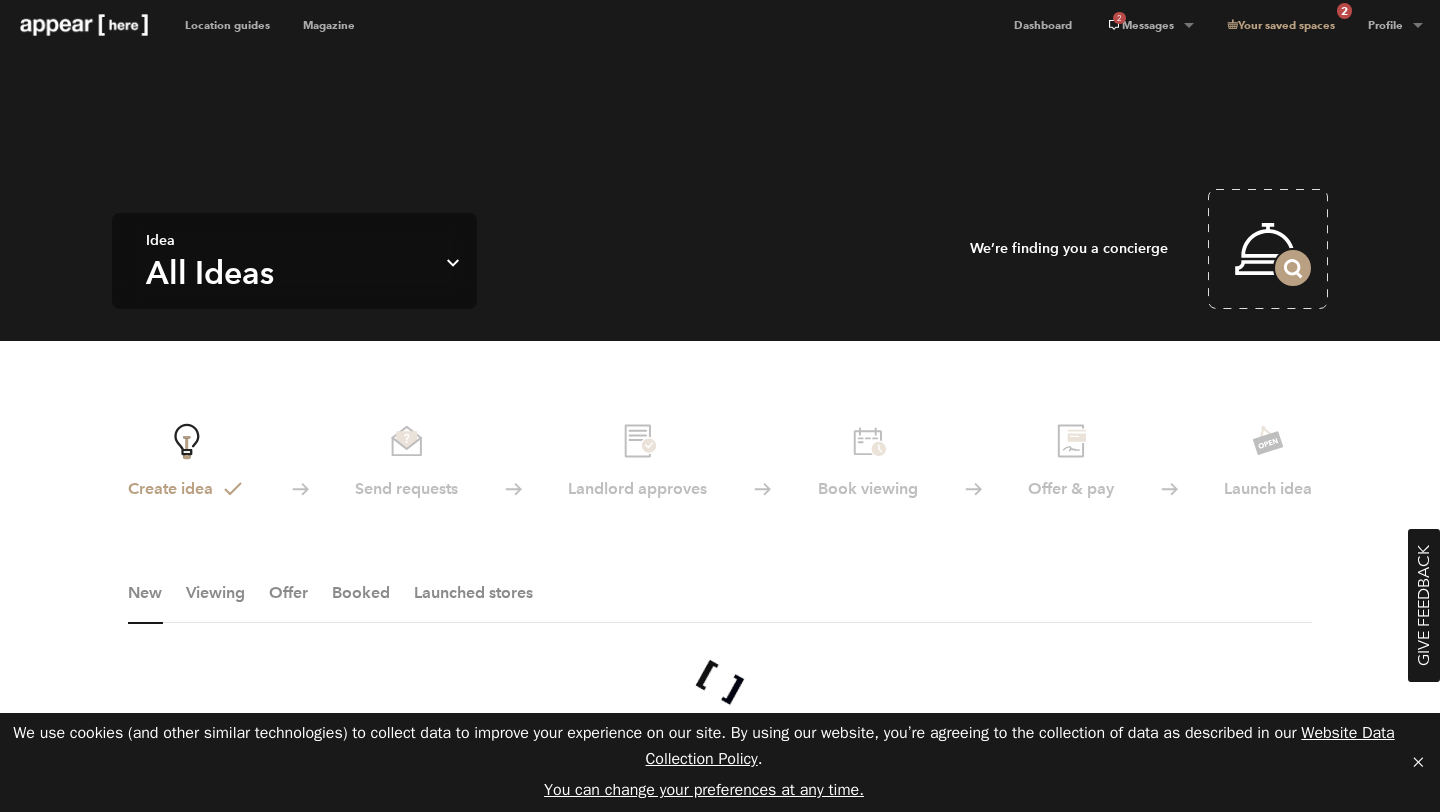 scroll, scrollTop: 0, scrollLeft: 0, axis: both 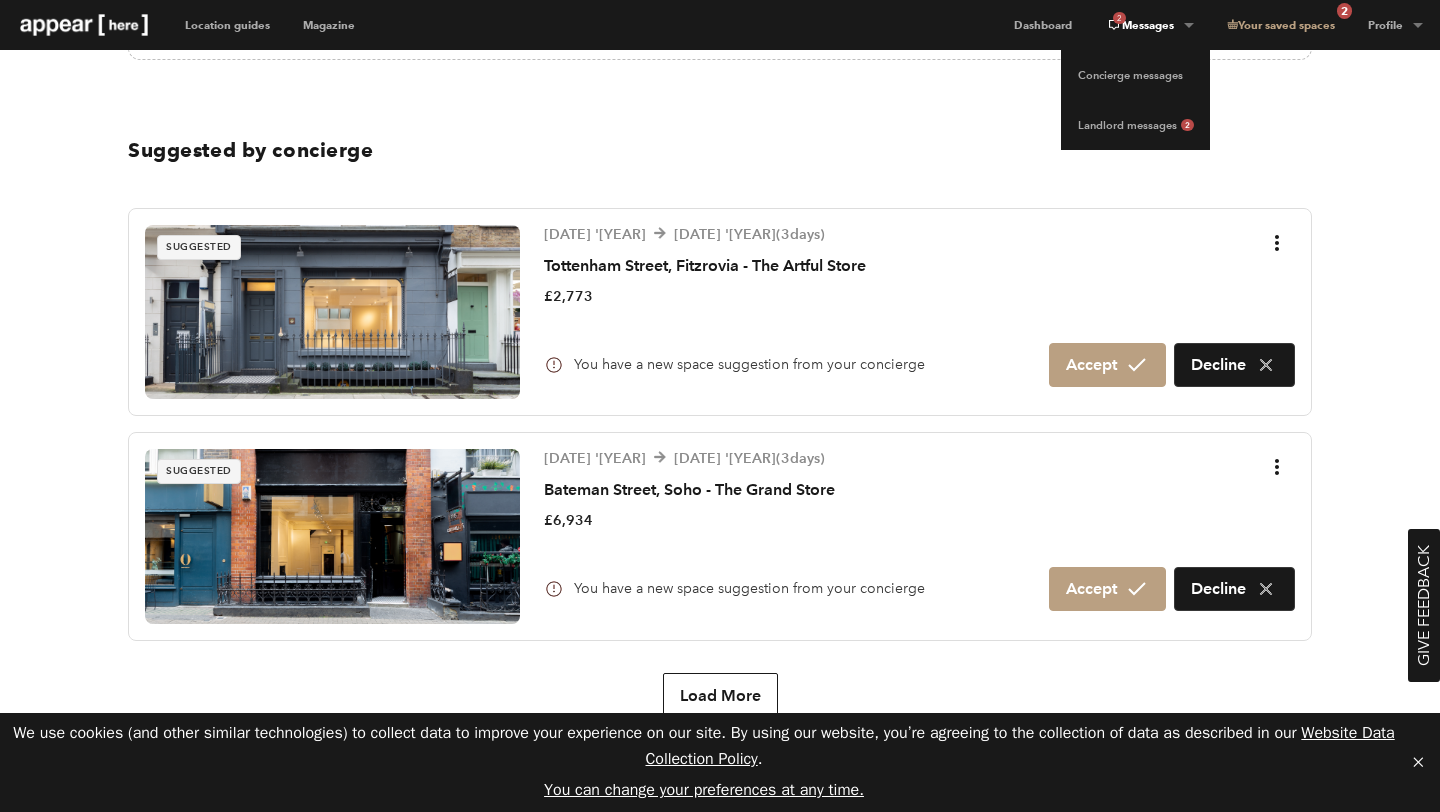 click on "2
Messages" at bounding box center [1149, 25] 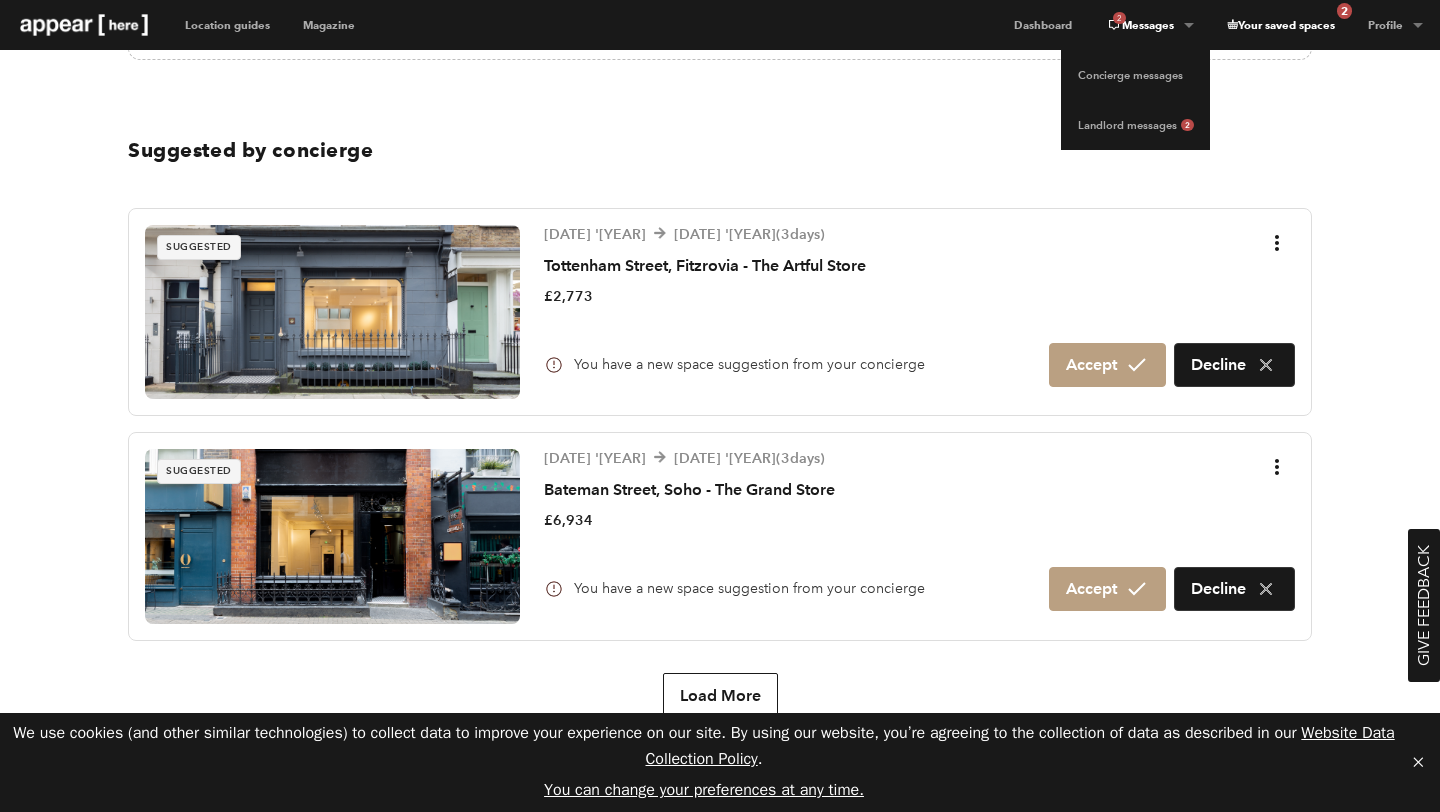 click on "Your saved spaces
2" at bounding box center [1280, 25] 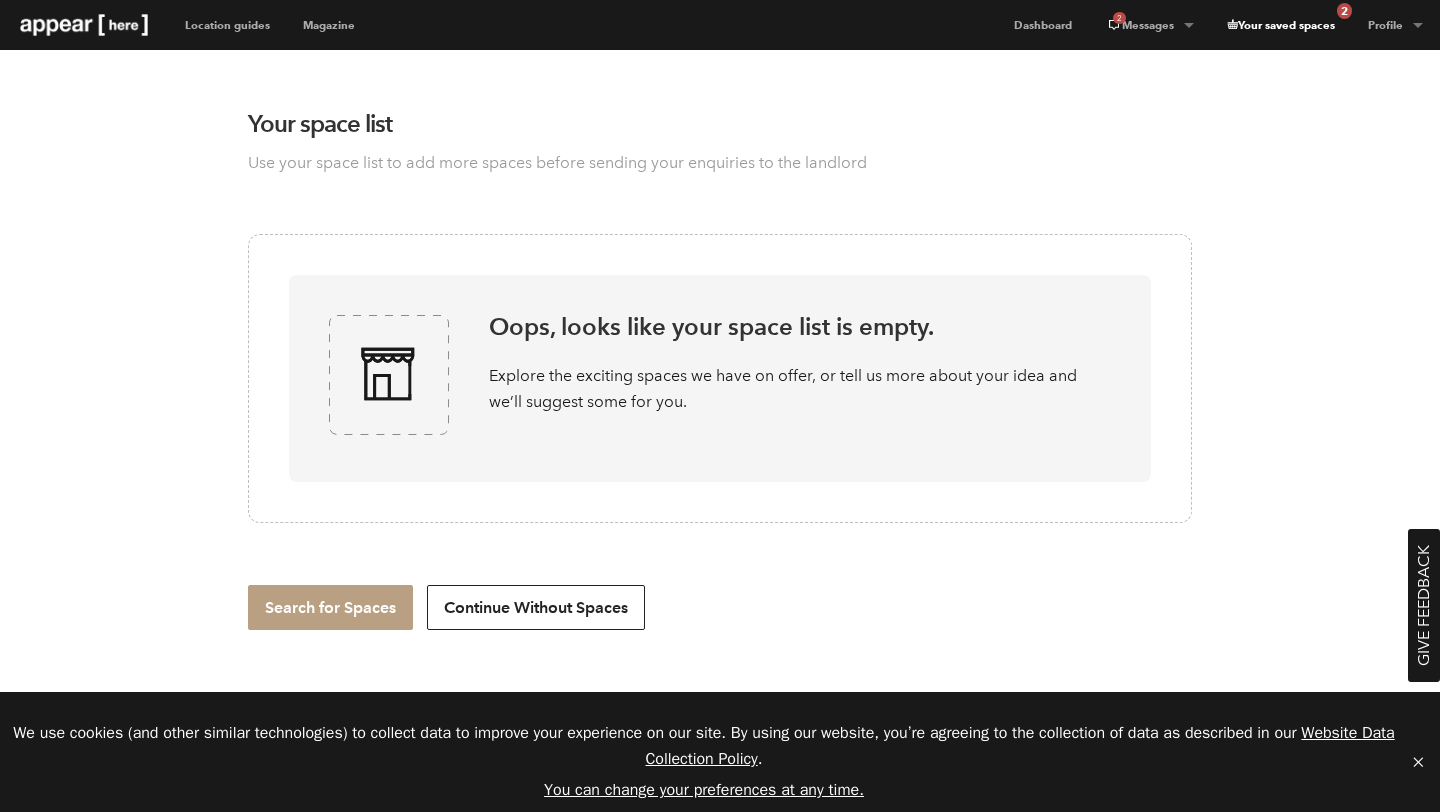 scroll, scrollTop: 0, scrollLeft: 0, axis: both 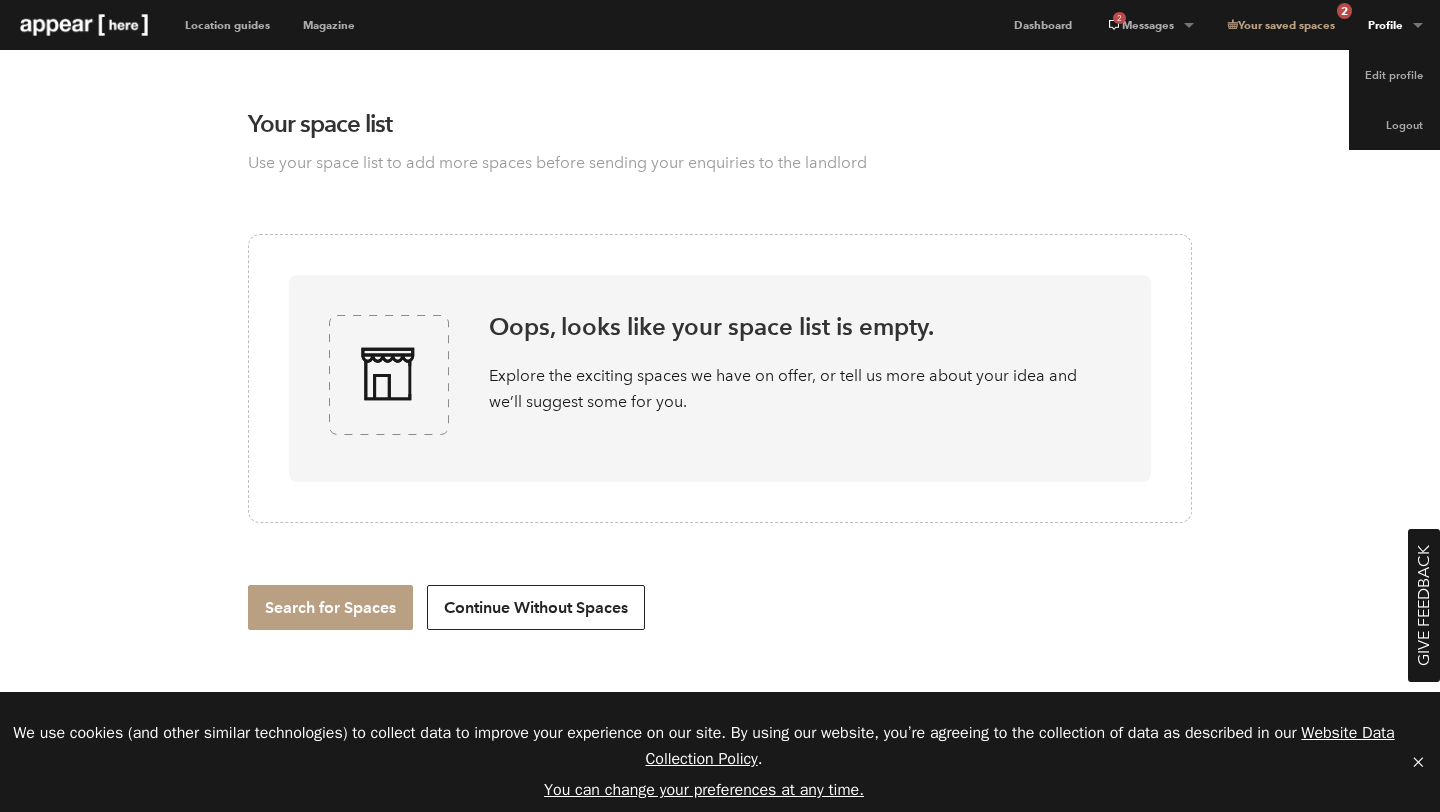 click on "Profile" at bounding box center (1149, 25) 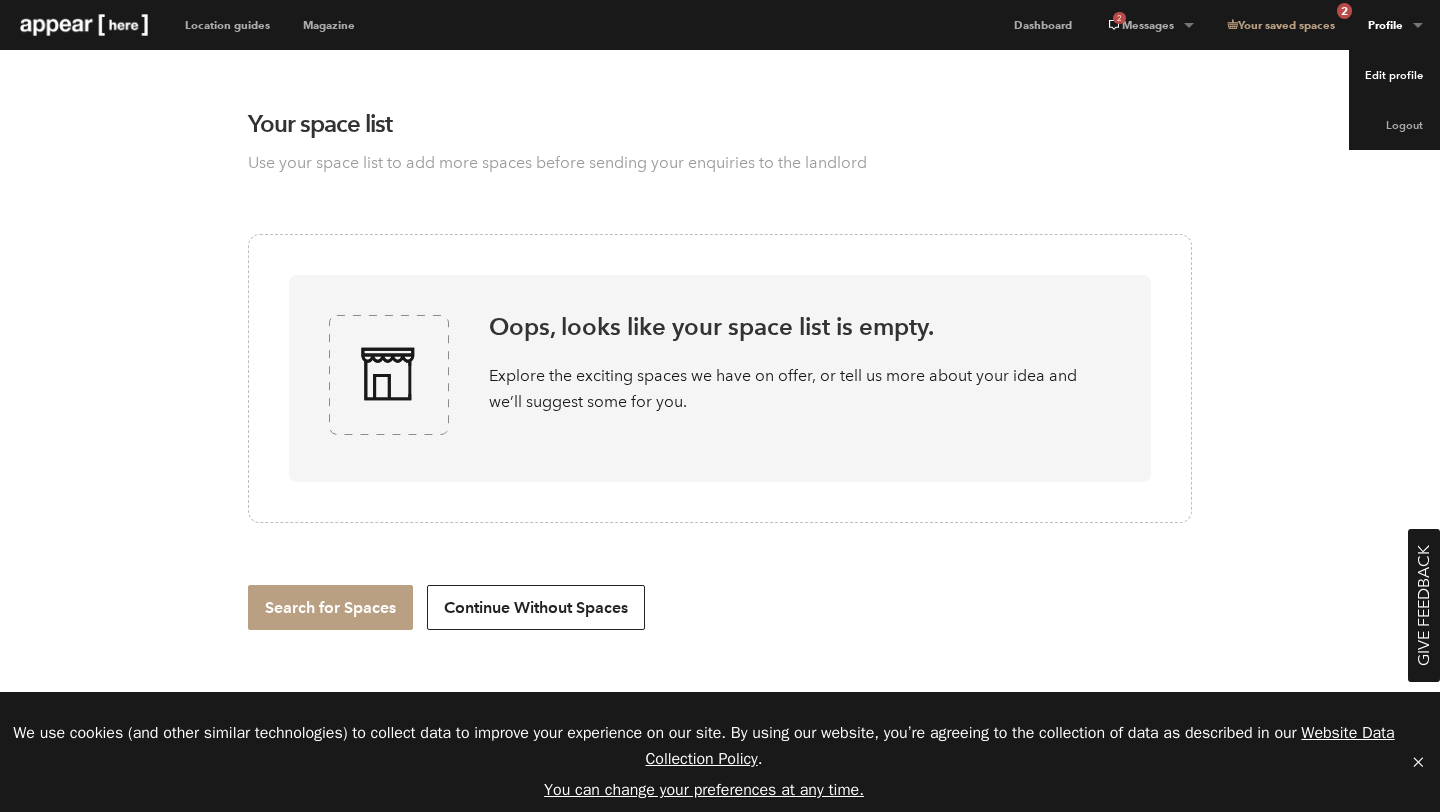 click on "Edit profile" at bounding box center (1394, 75) 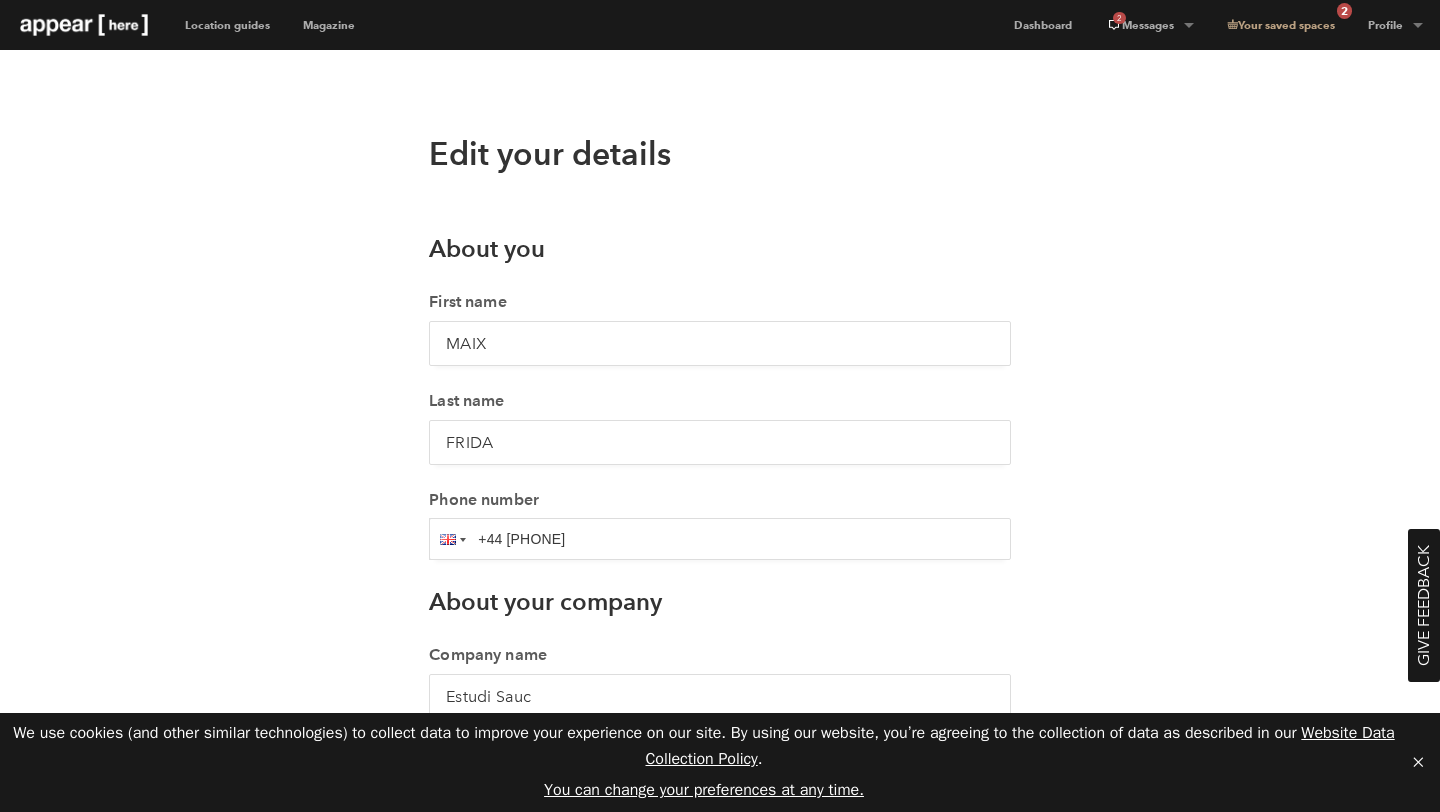 scroll, scrollTop: 0, scrollLeft: 0, axis: both 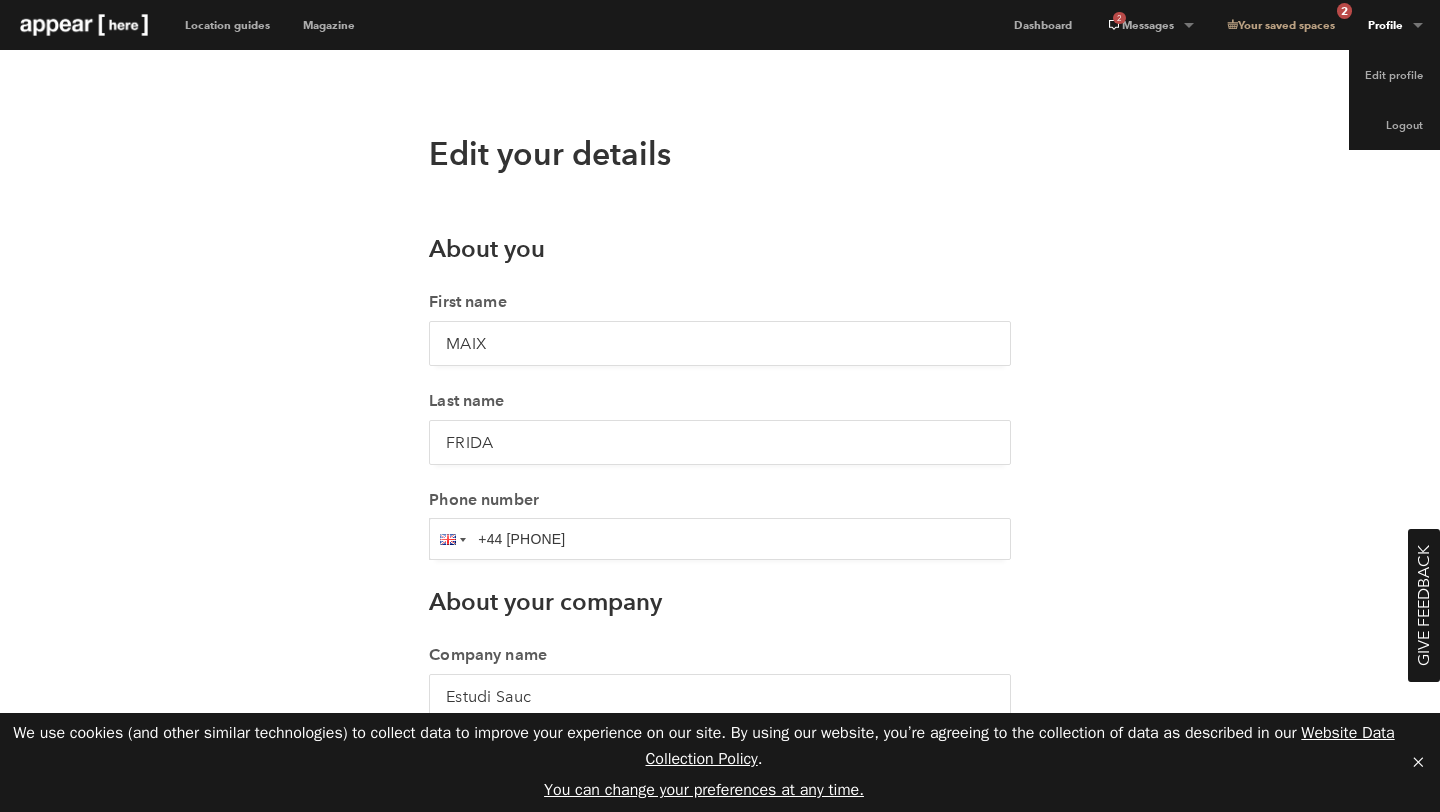 click on "Profile" at bounding box center [1149, 25] 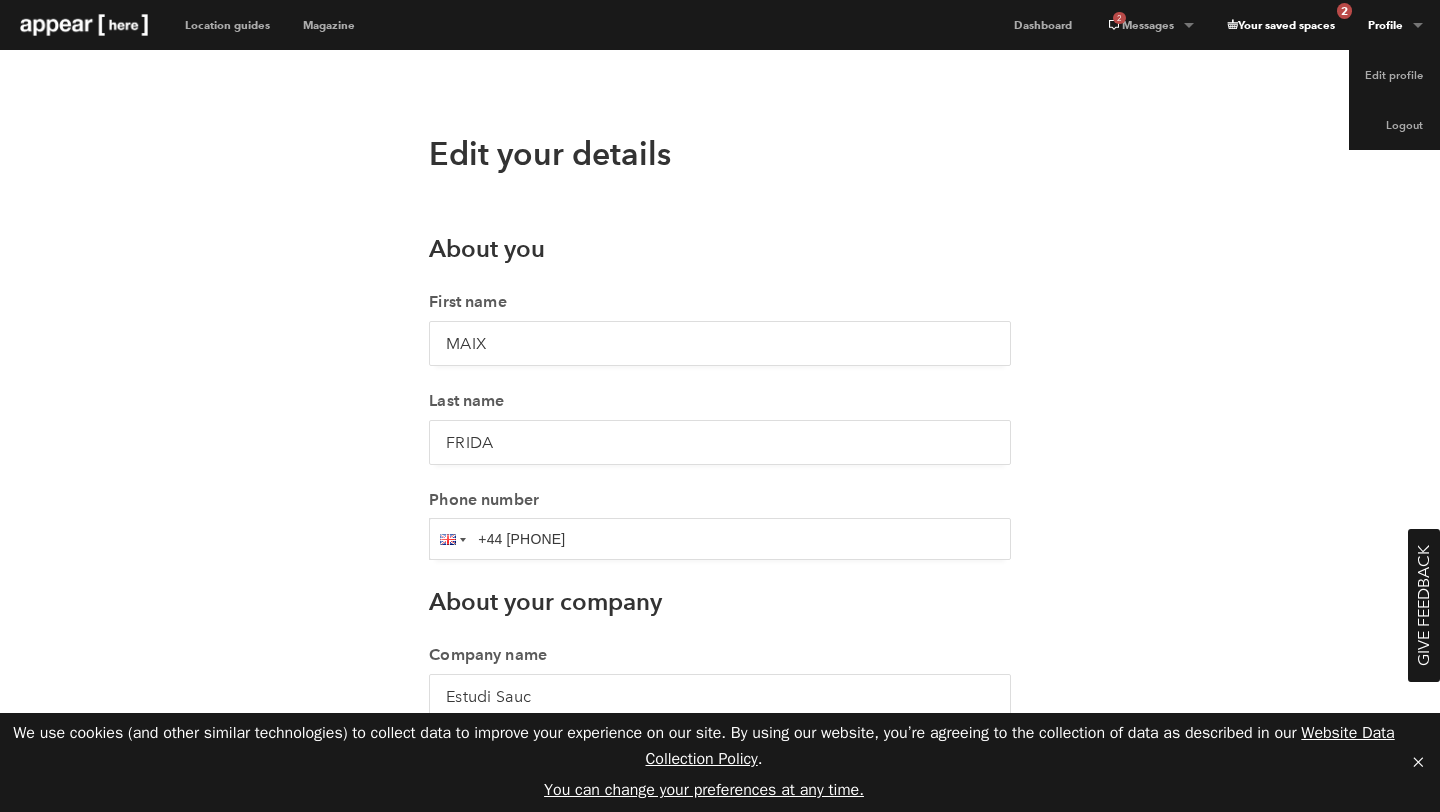 click on "Your saved spaces
2" at bounding box center [1280, 25] 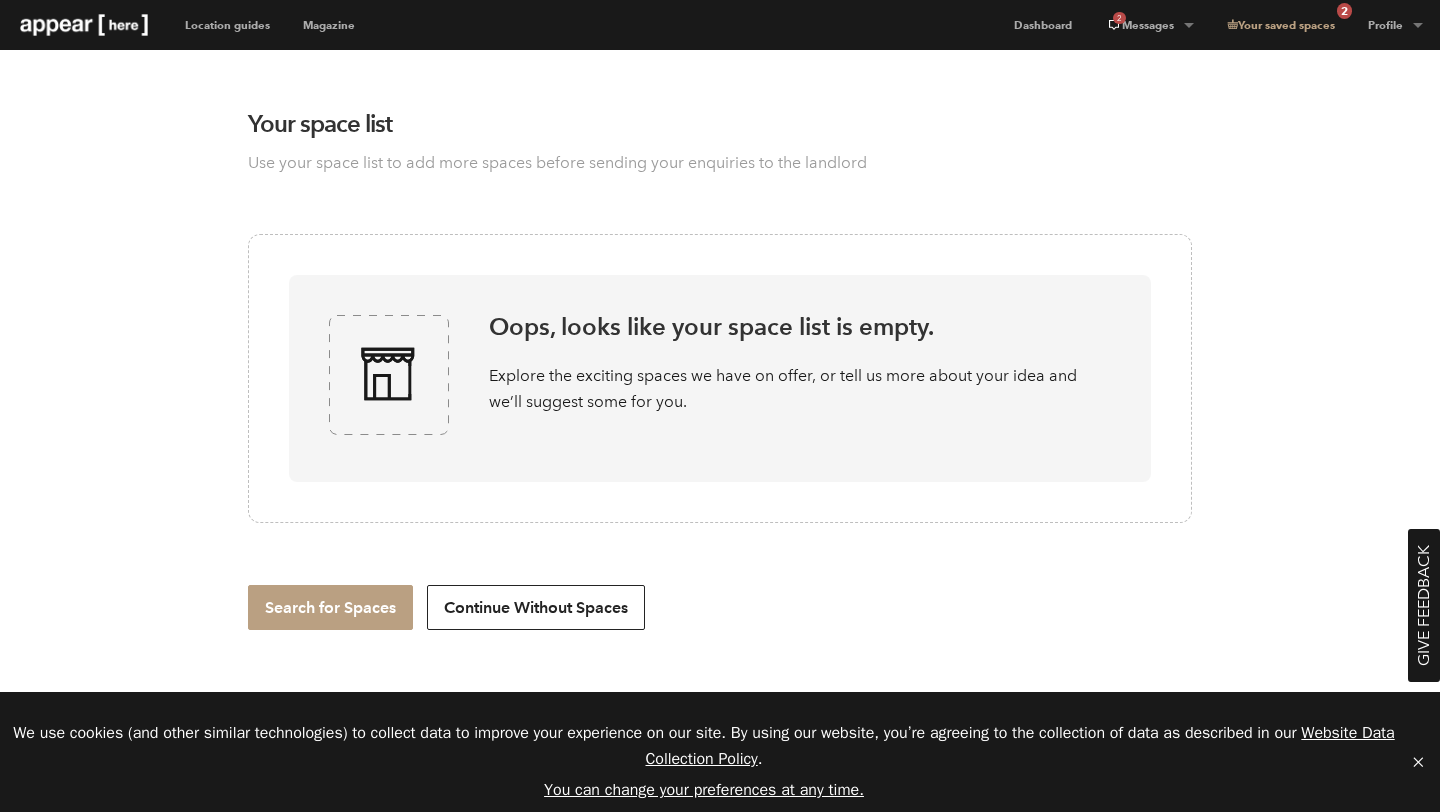 scroll, scrollTop: 0, scrollLeft: 0, axis: both 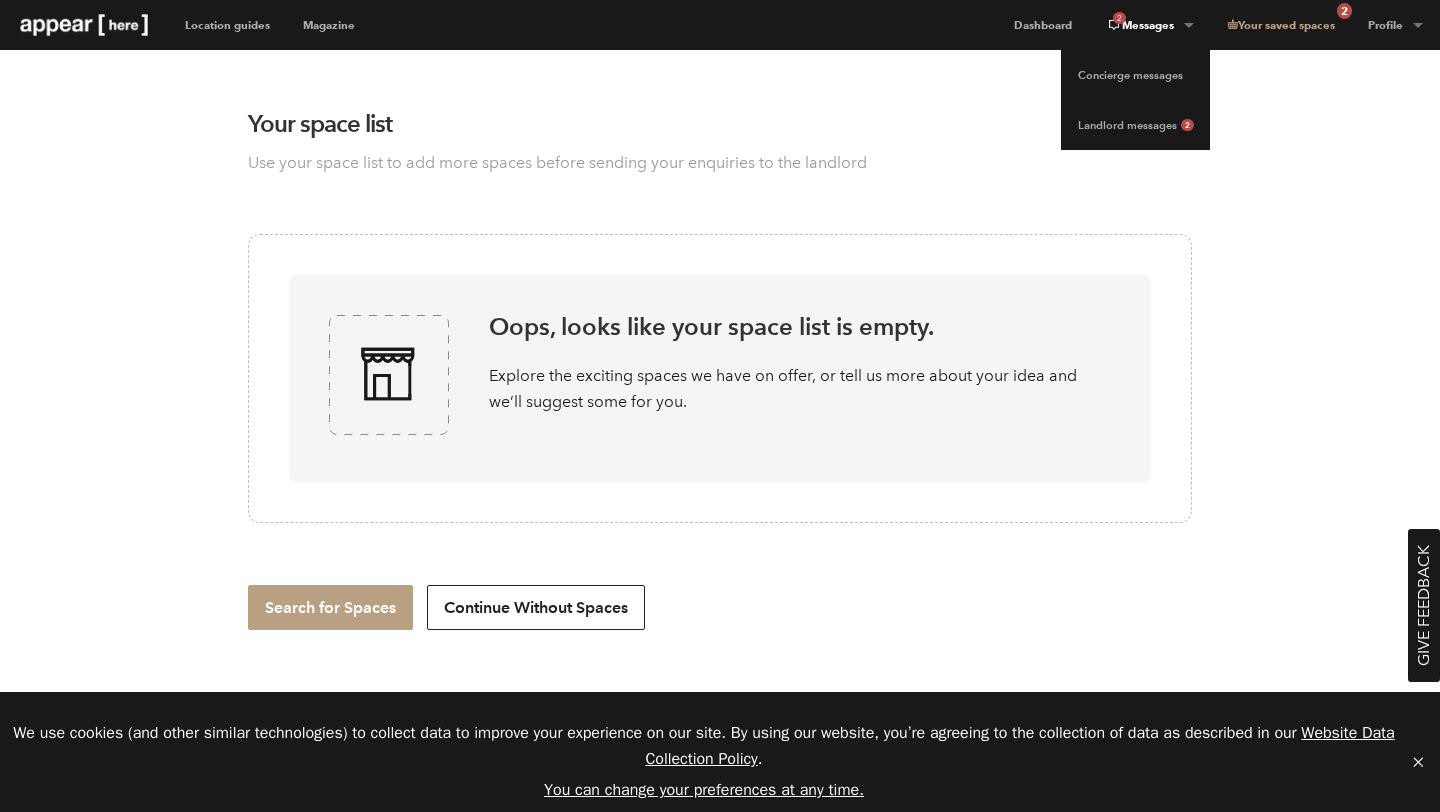 click on "2
Messages" at bounding box center (1149, 25) 